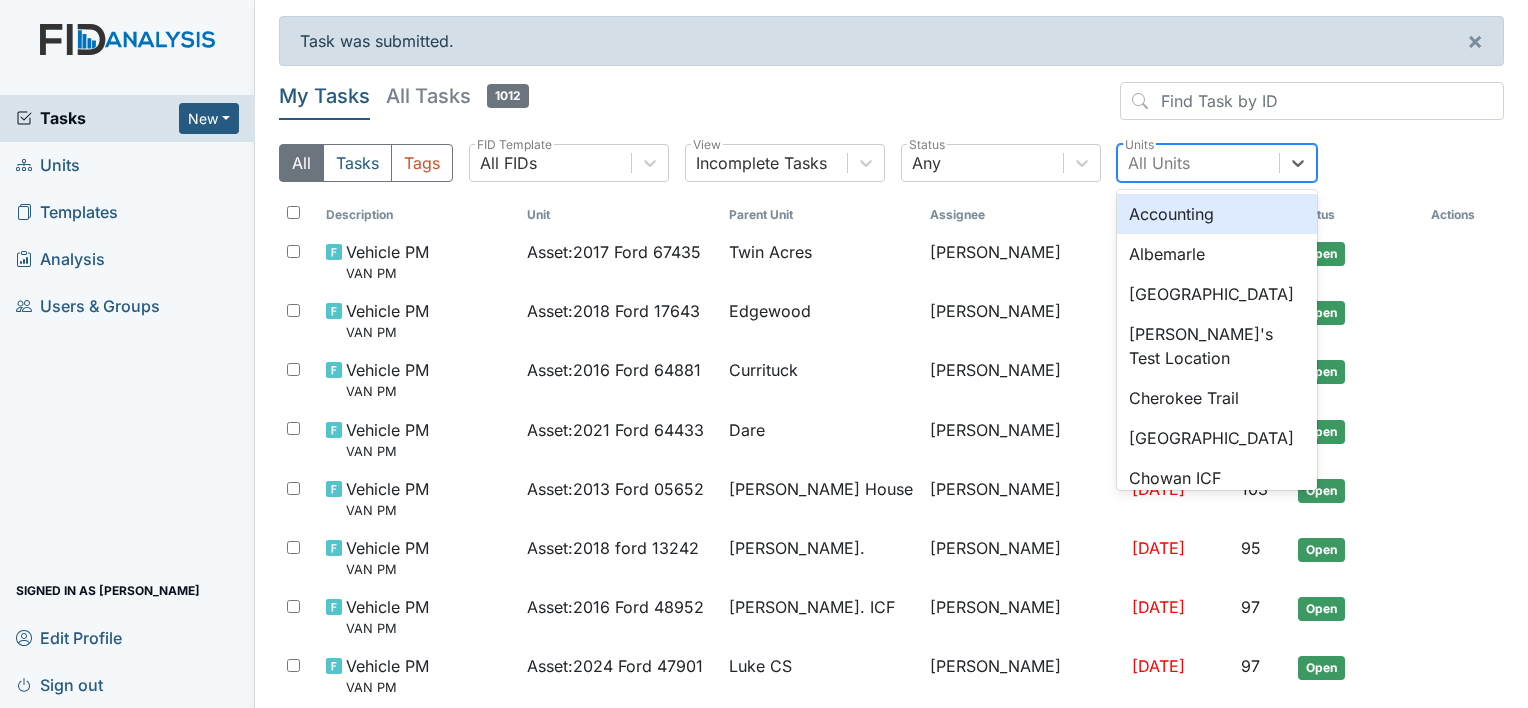 scroll, scrollTop: 0, scrollLeft: 0, axis: both 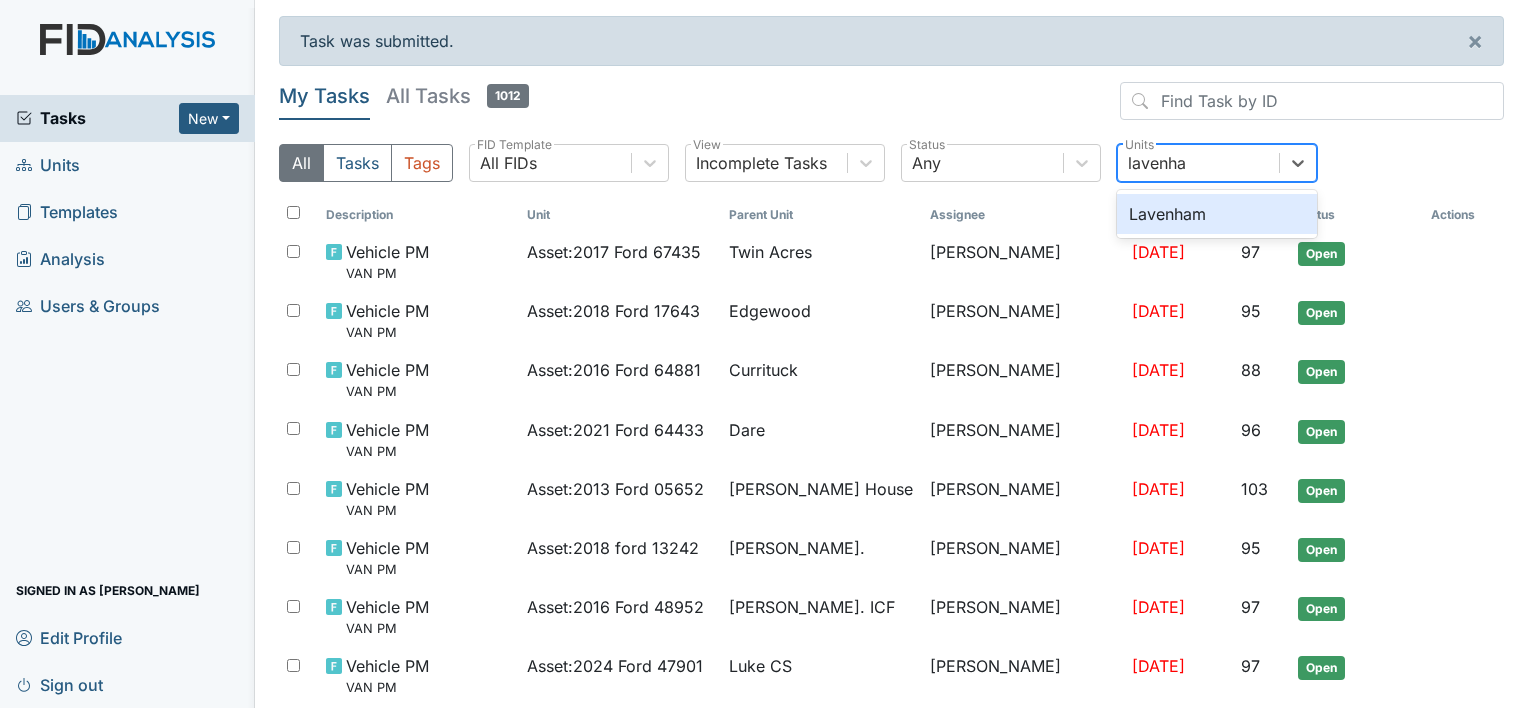 type on "lavenham" 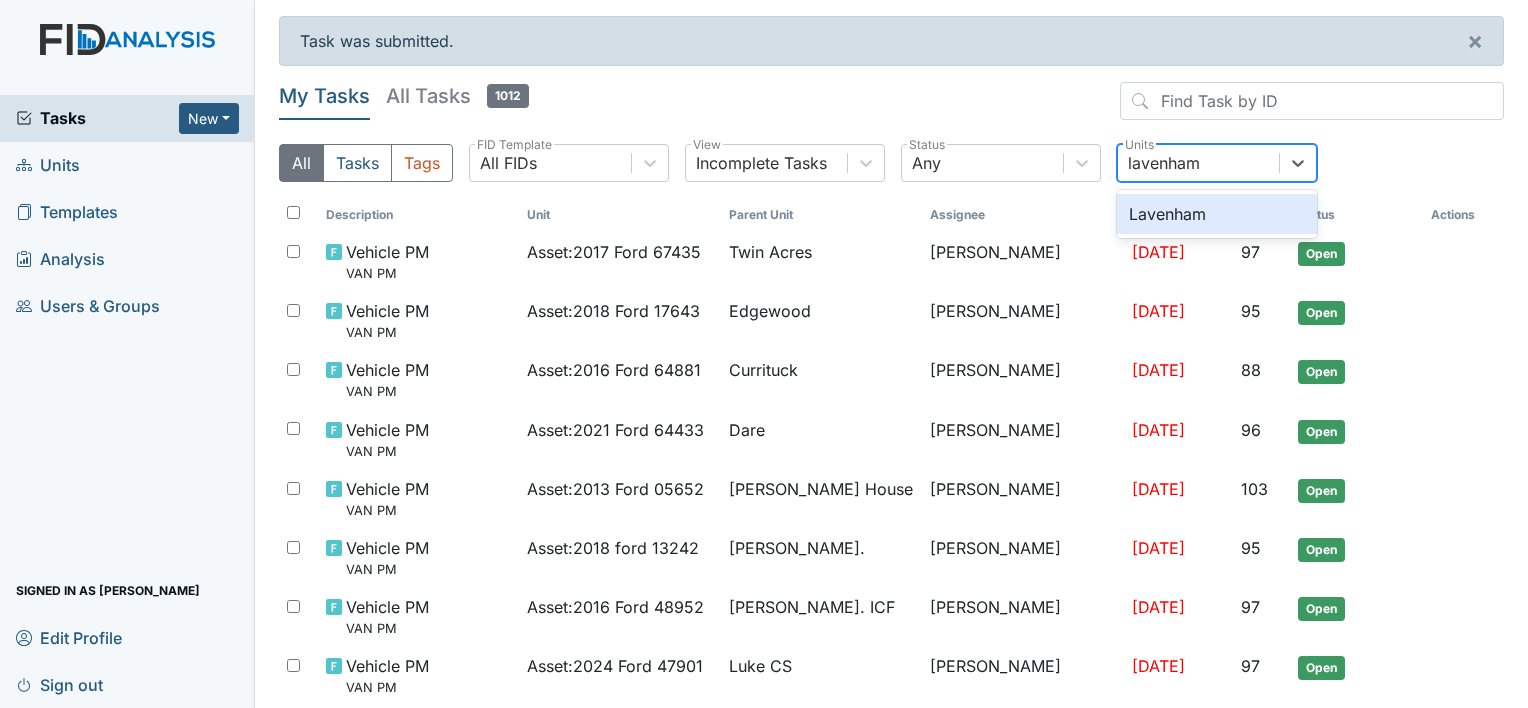 type 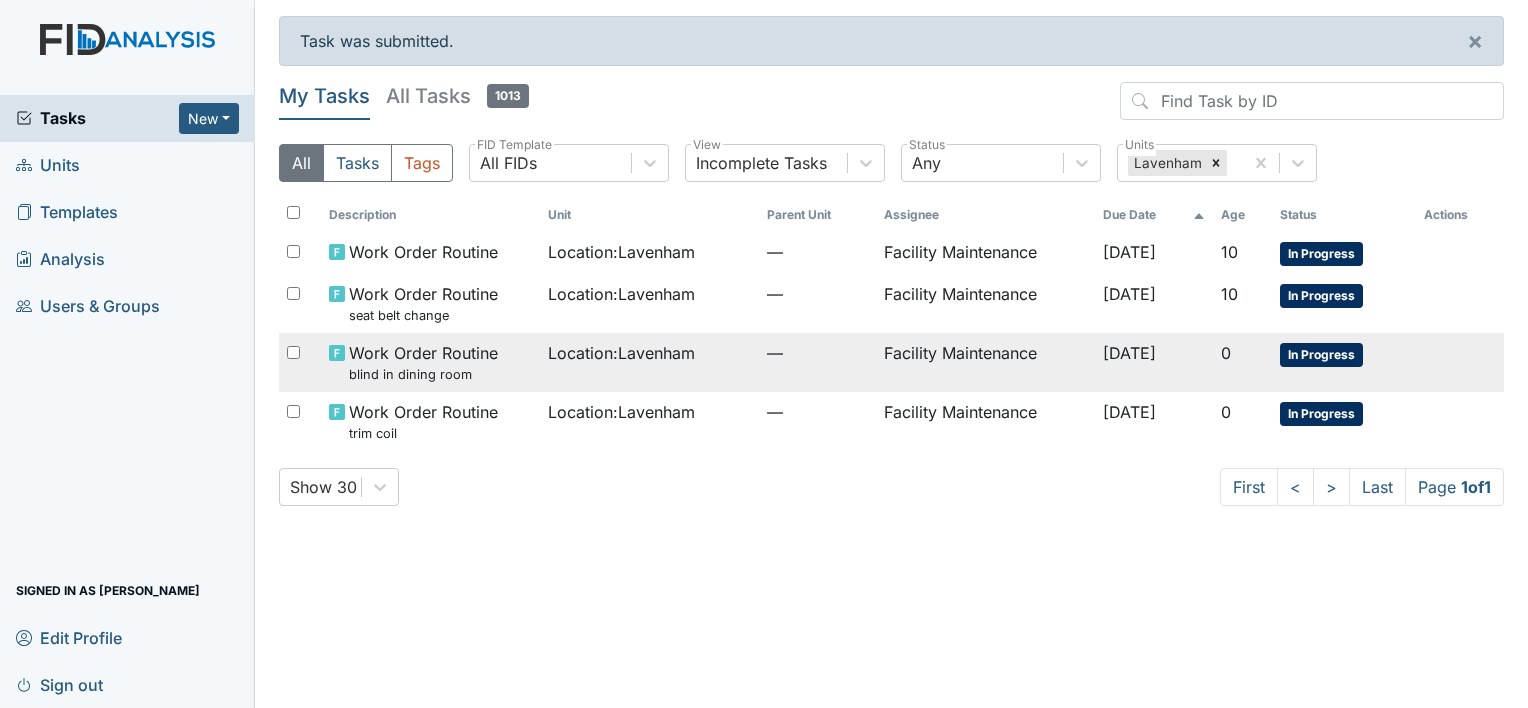 click on "Facility Maintenance" at bounding box center [985, 362] 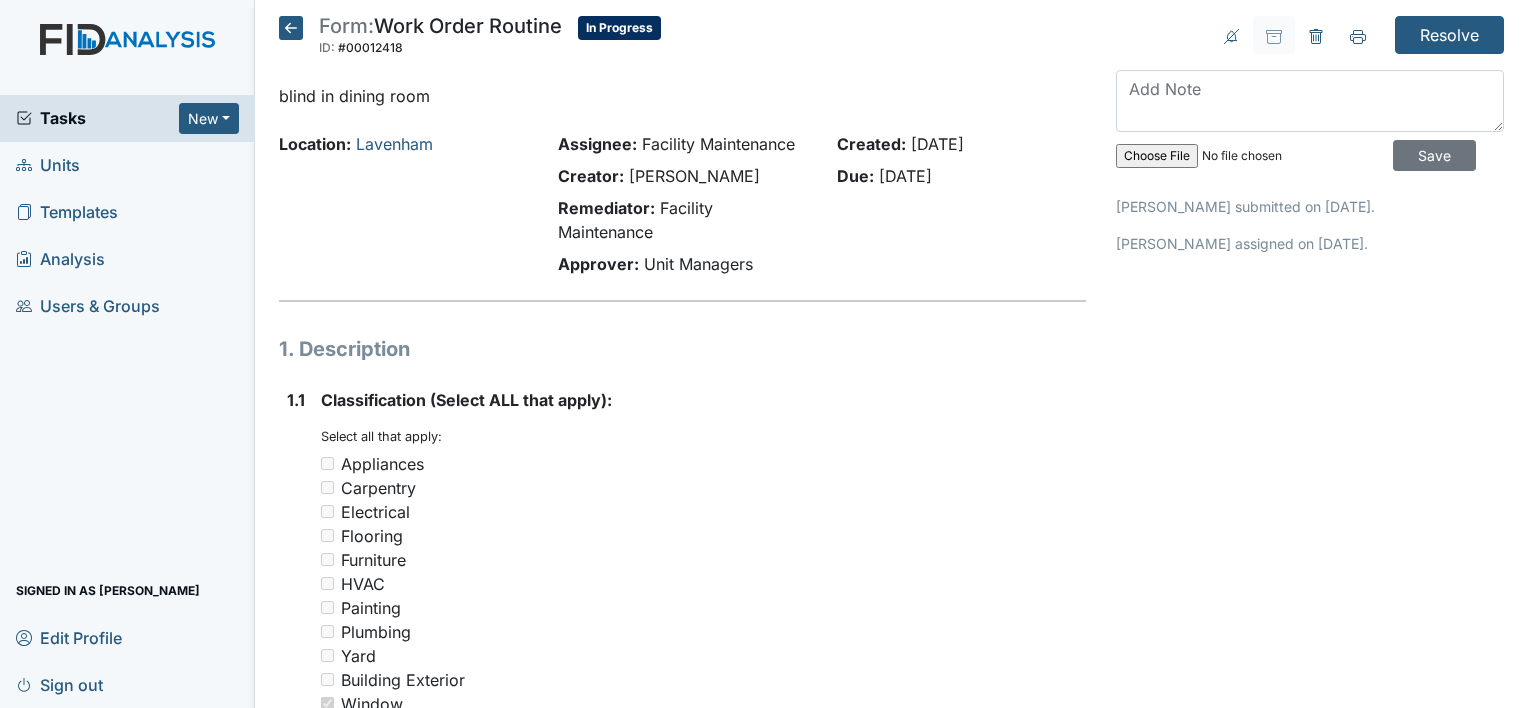 scroll, scrollTop: 0, scrollLeft: 0, axis: both 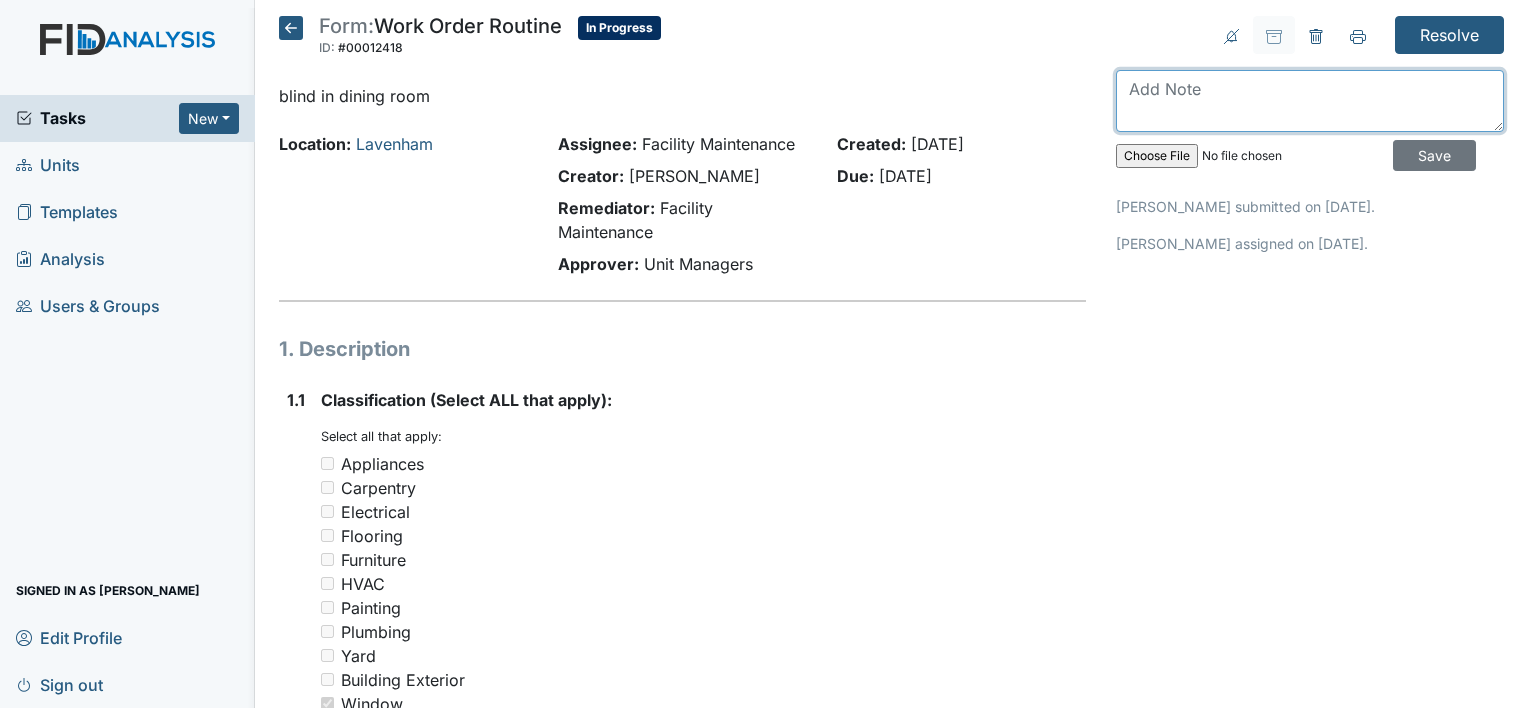 click at bounding box center (1310, 101) 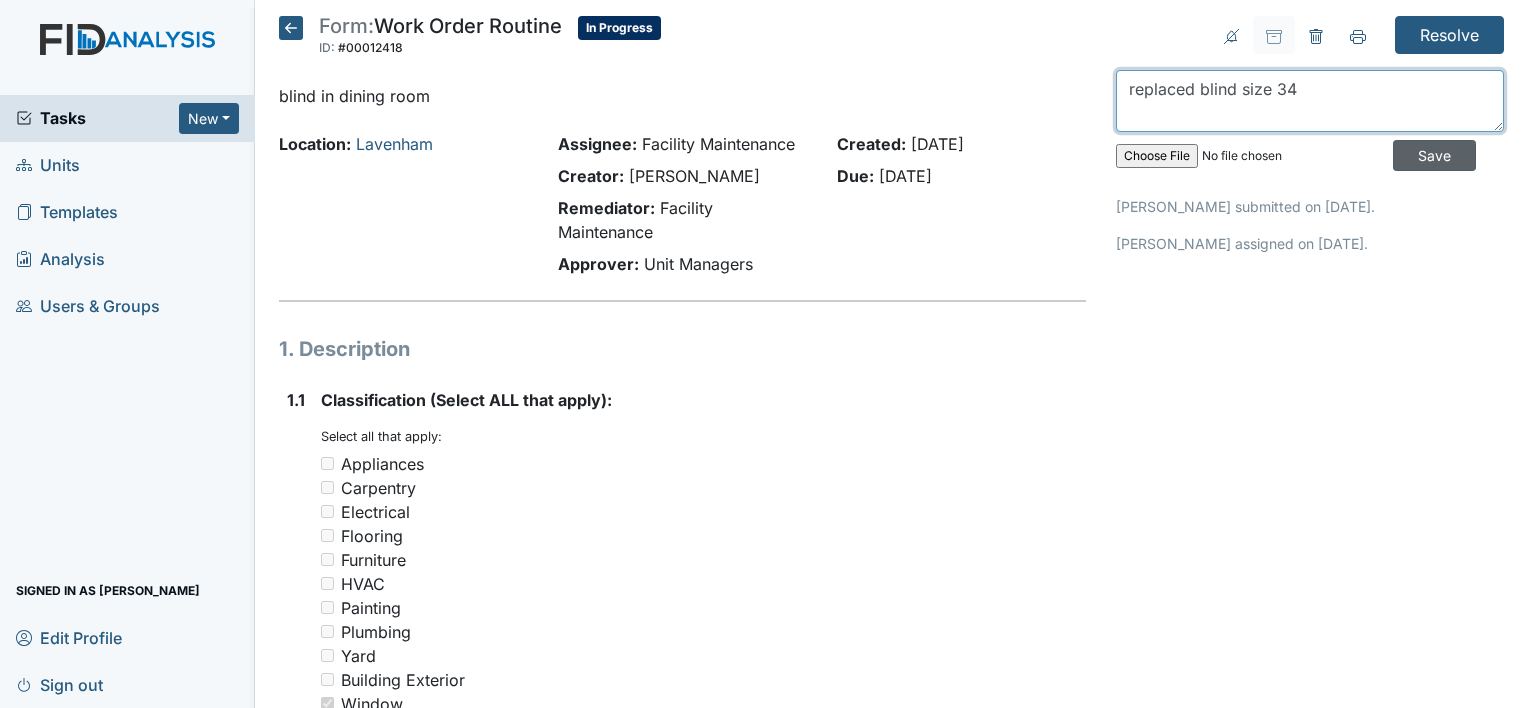 type on "replaced blind size 34" 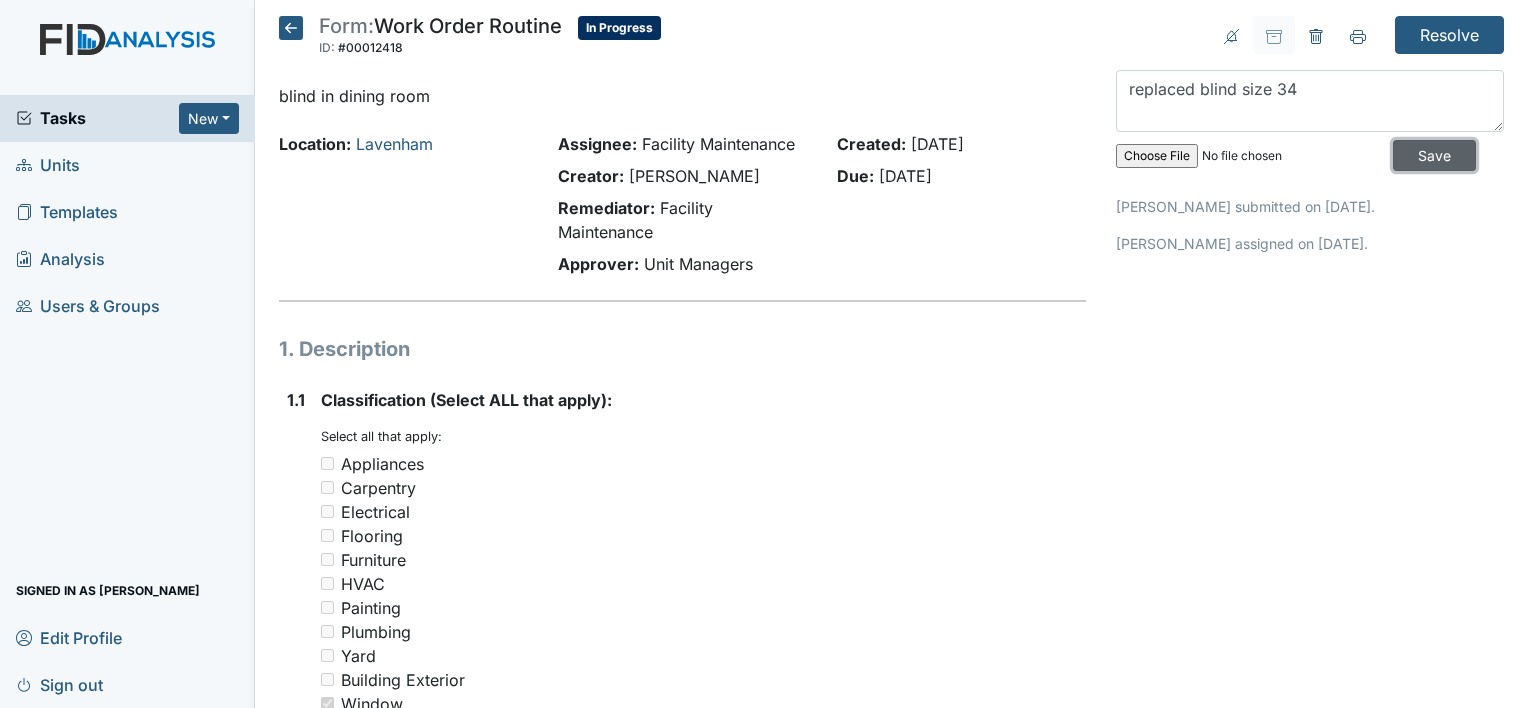 click on "Save" at bounding box center [1434, 155] 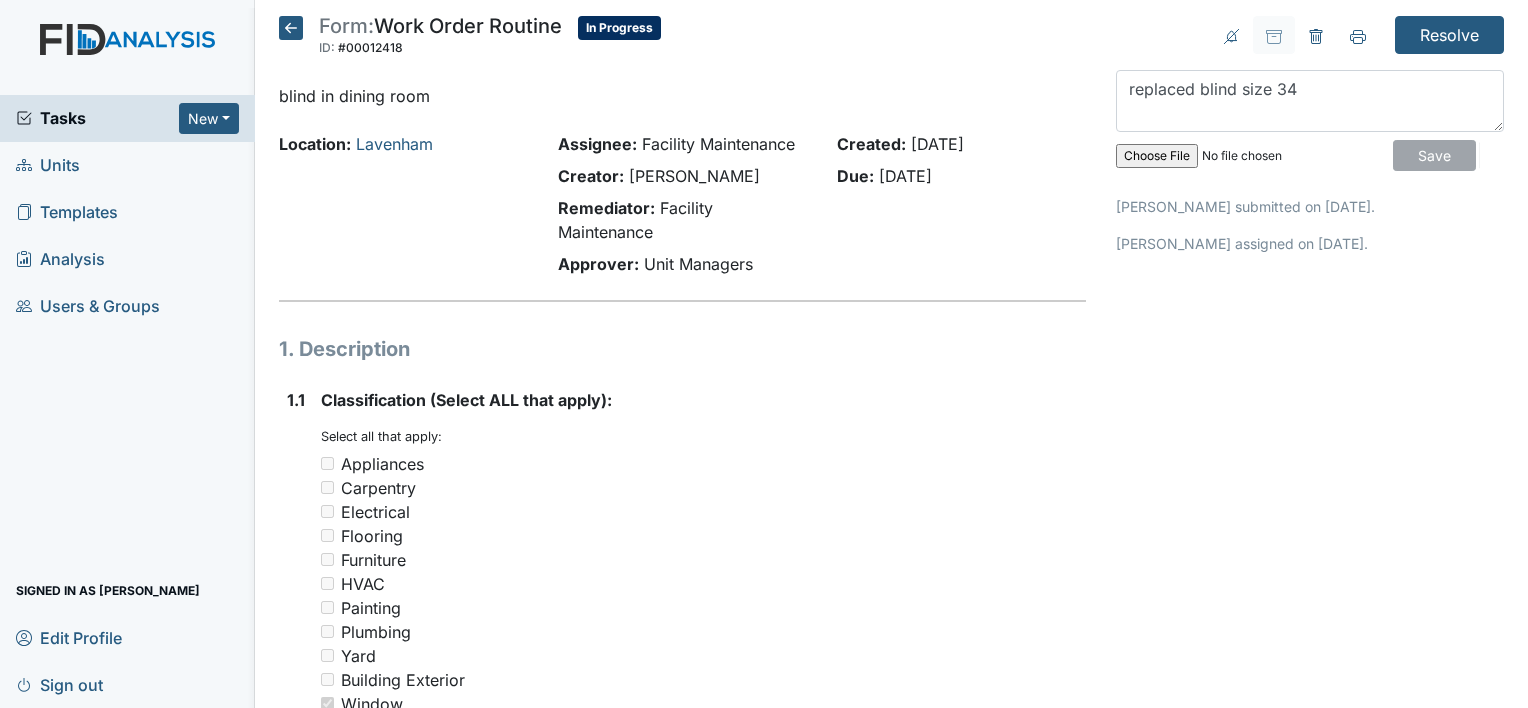 type 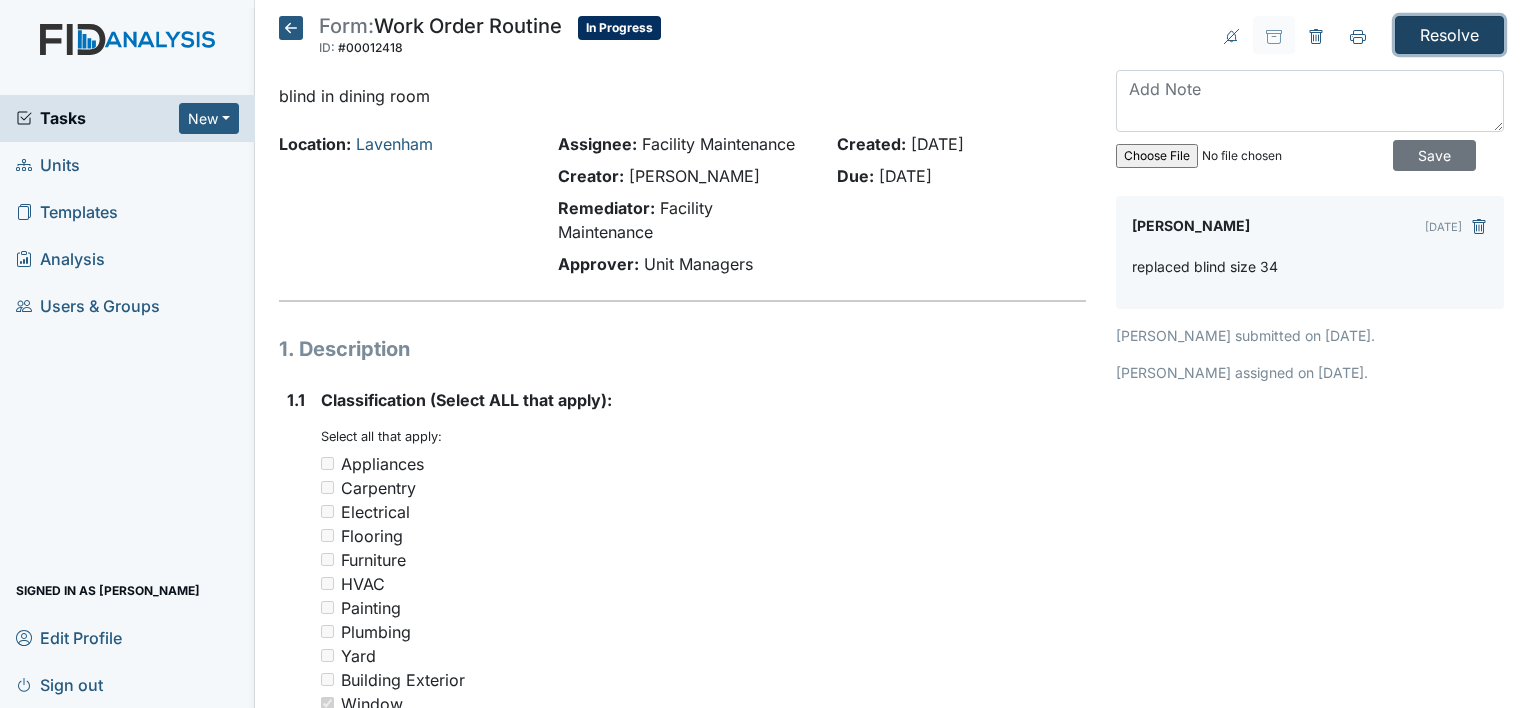 click on "Resolve" at bounding box center (1449, 35) 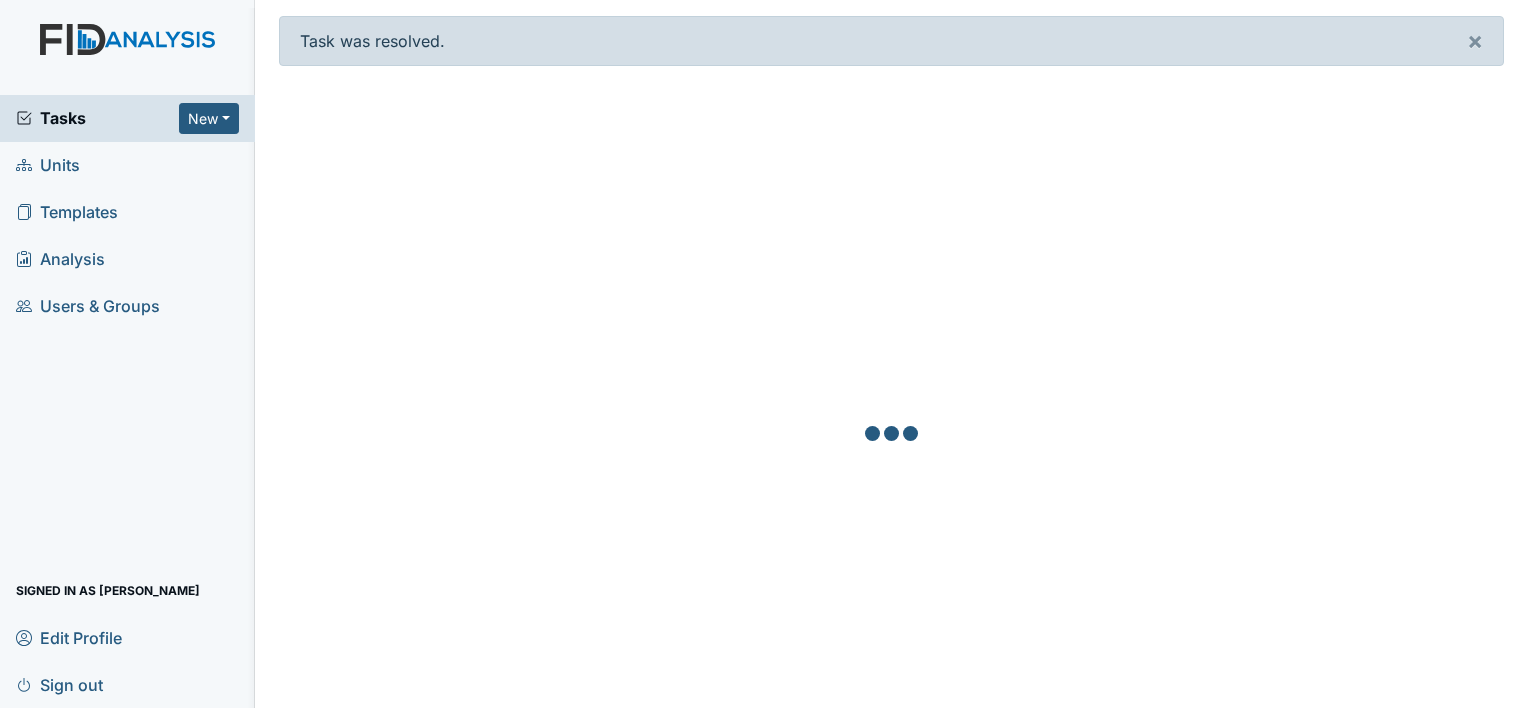 scroll, scrollTop: 0, scrollLeft: 0, axis: both 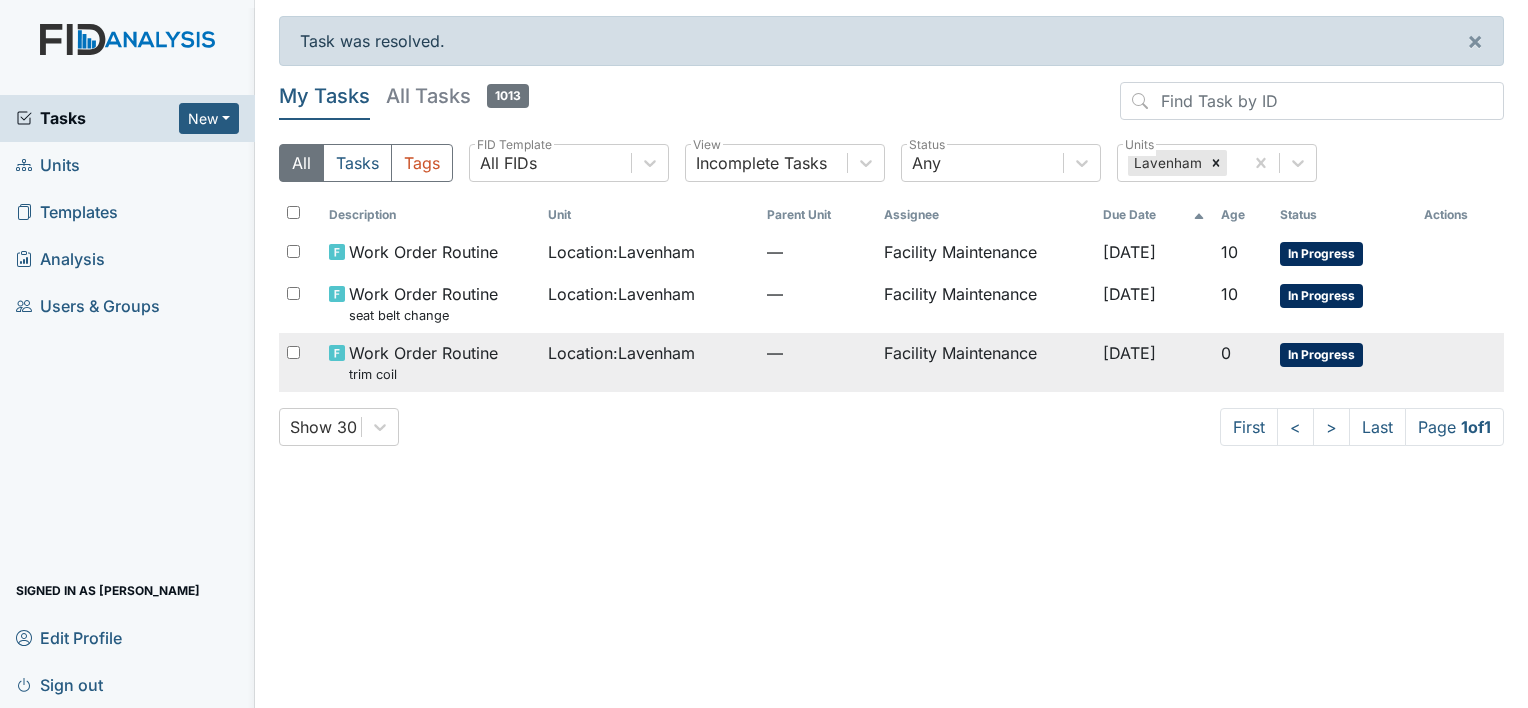 click on "—" at bounding box center (817, 362) 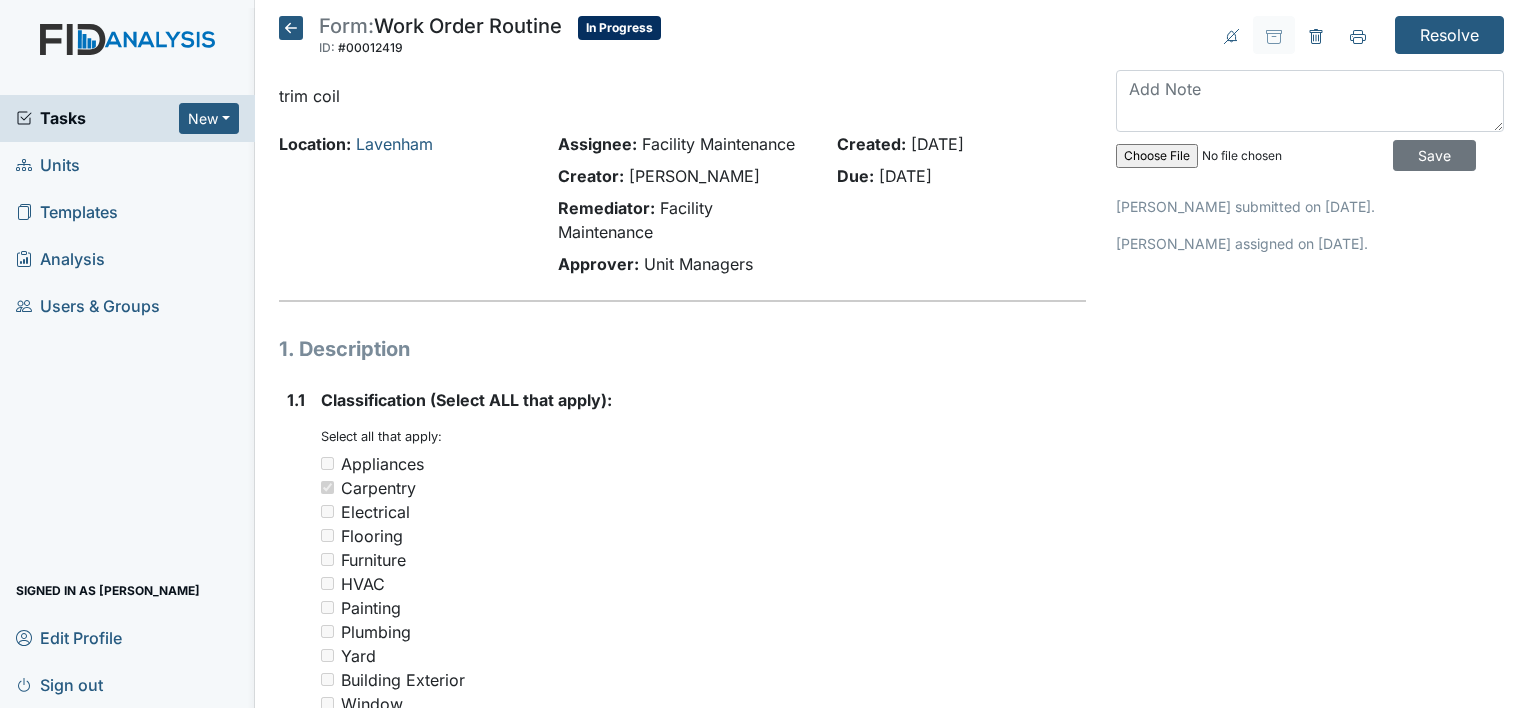 scroll, scrollTop: 0, scrollLeft: 0, axis: both 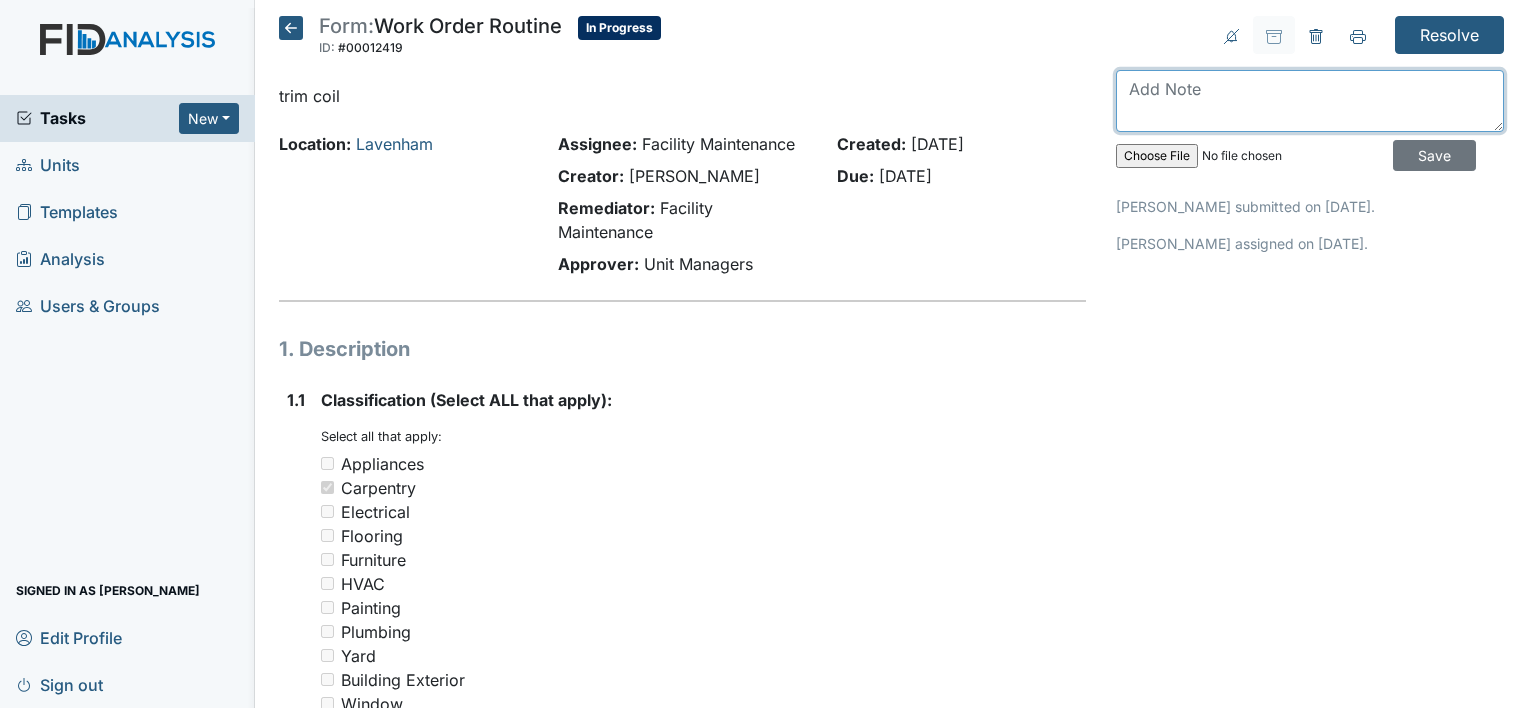 click at bounding box center [1310, 101] 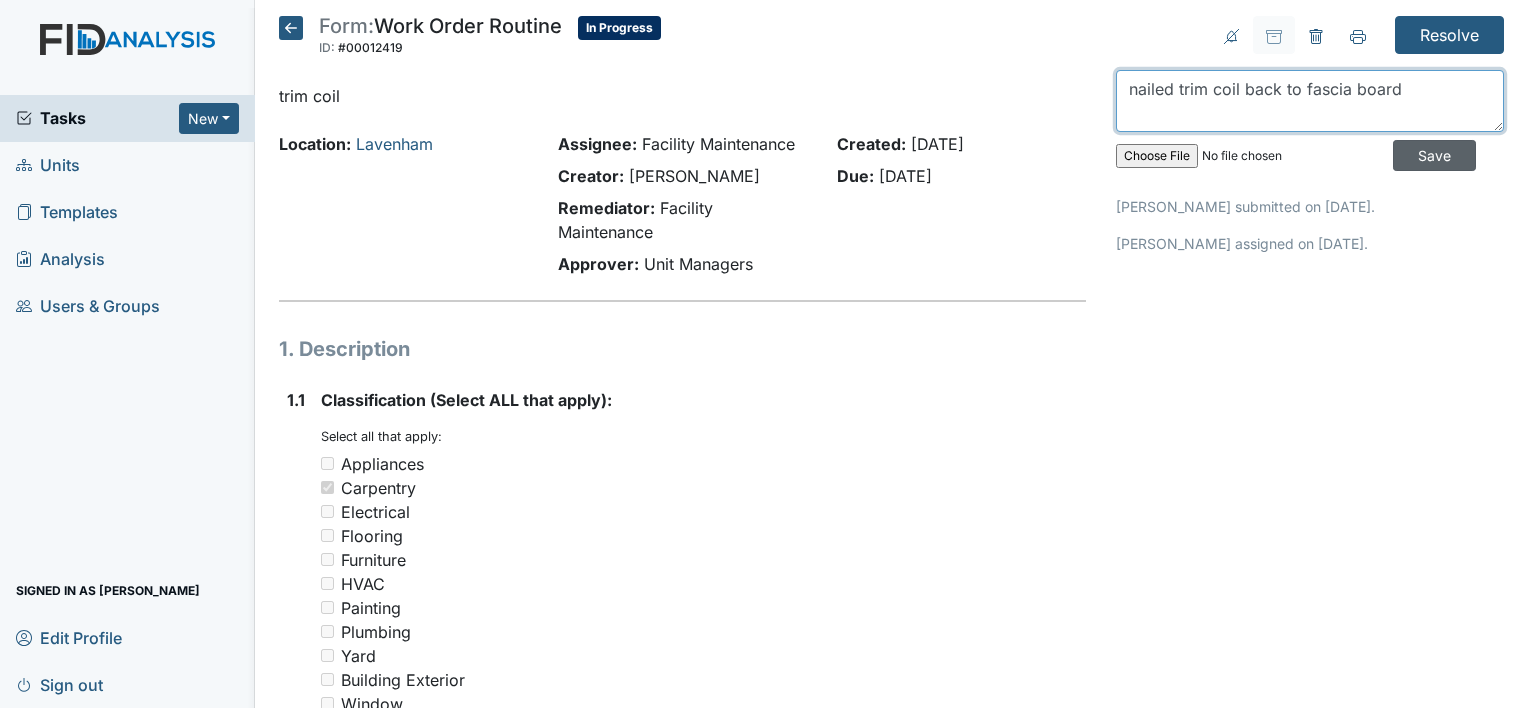 type on "nailed trim coil back to fascia board" 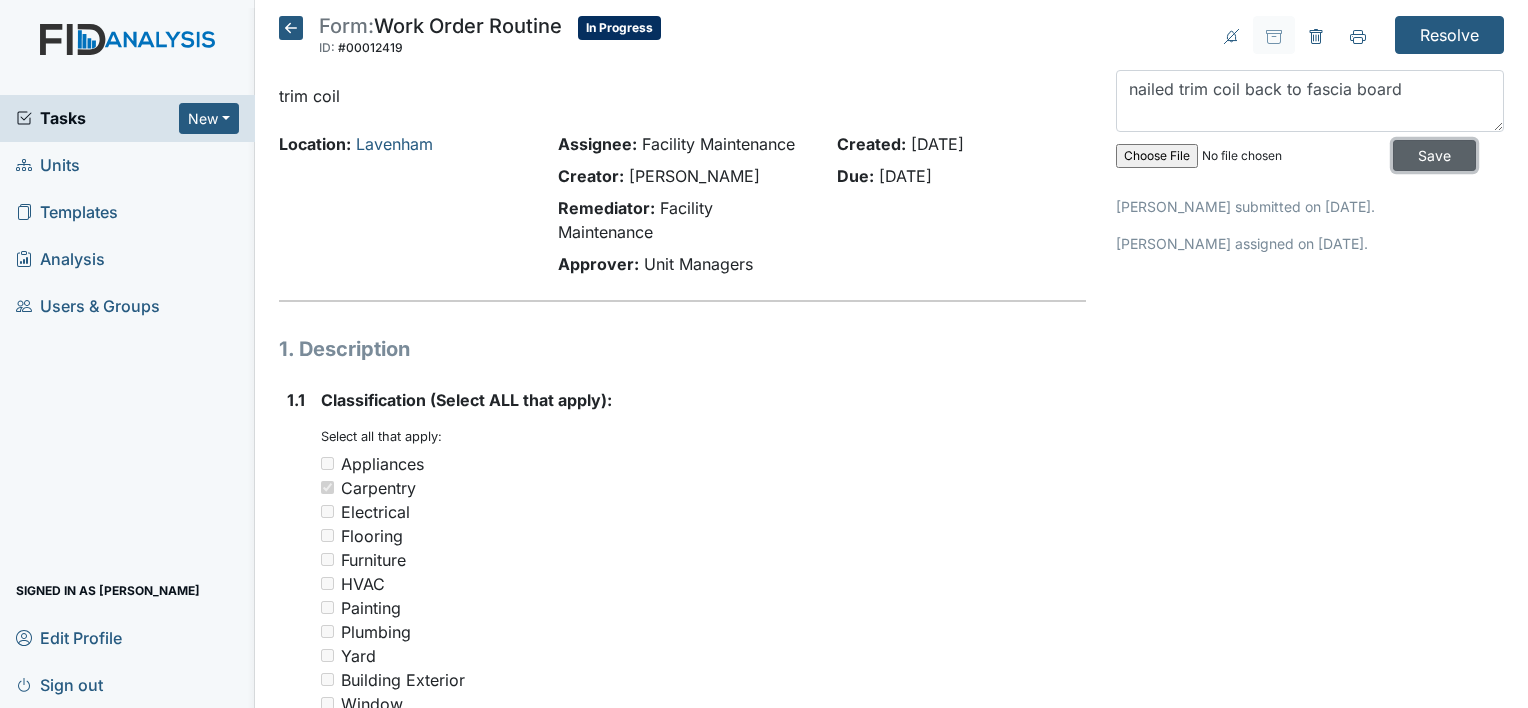 click on "Save" at bounding box center (1434, 155) 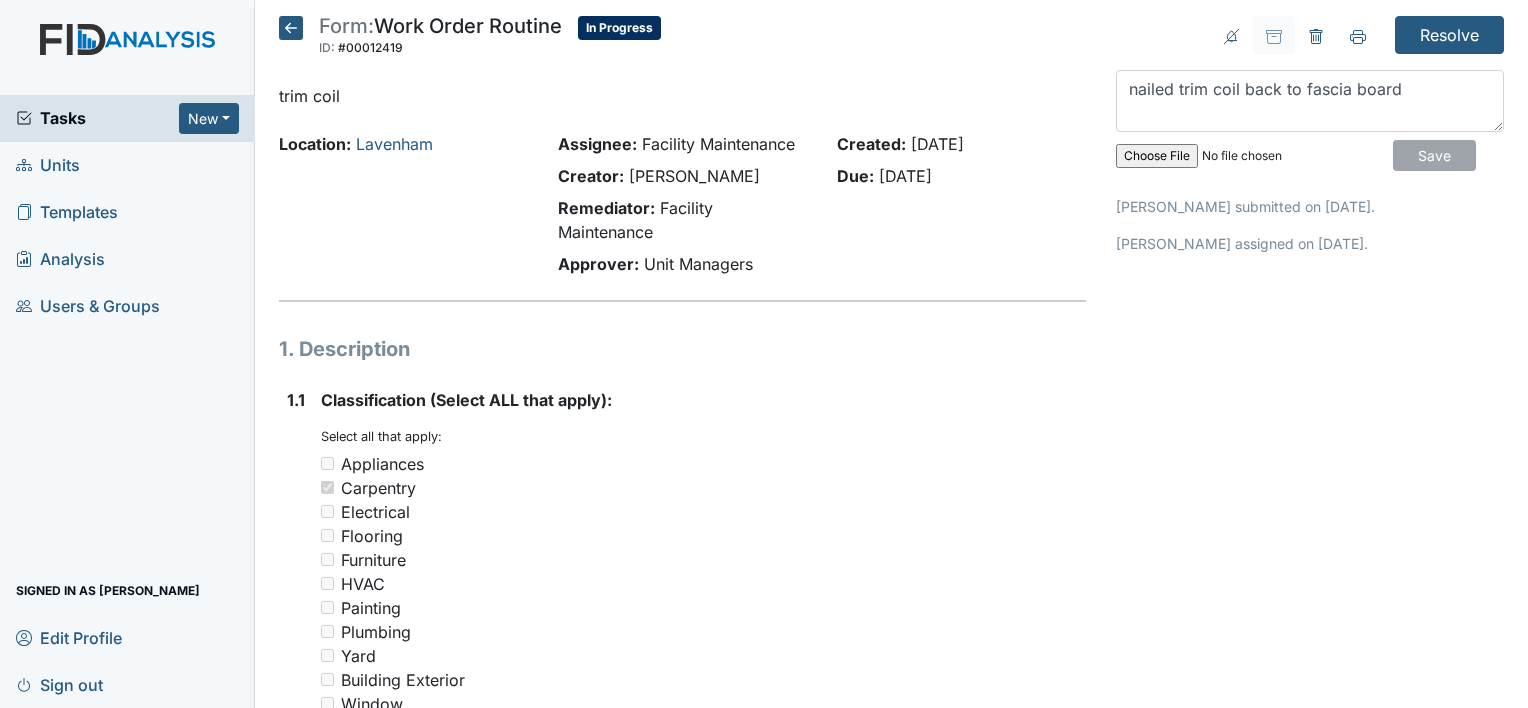 type 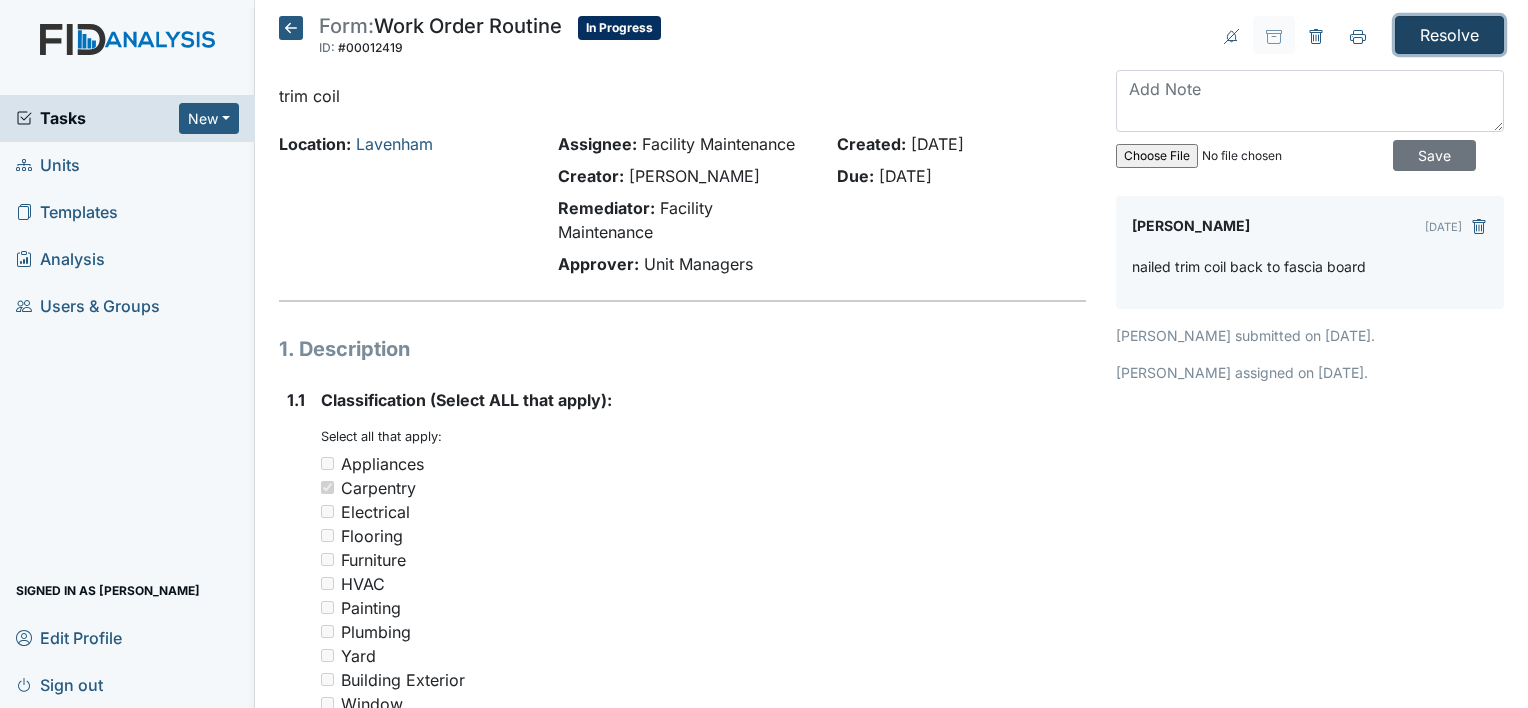 click on "Resolve" at bounding box center [1449, 35] 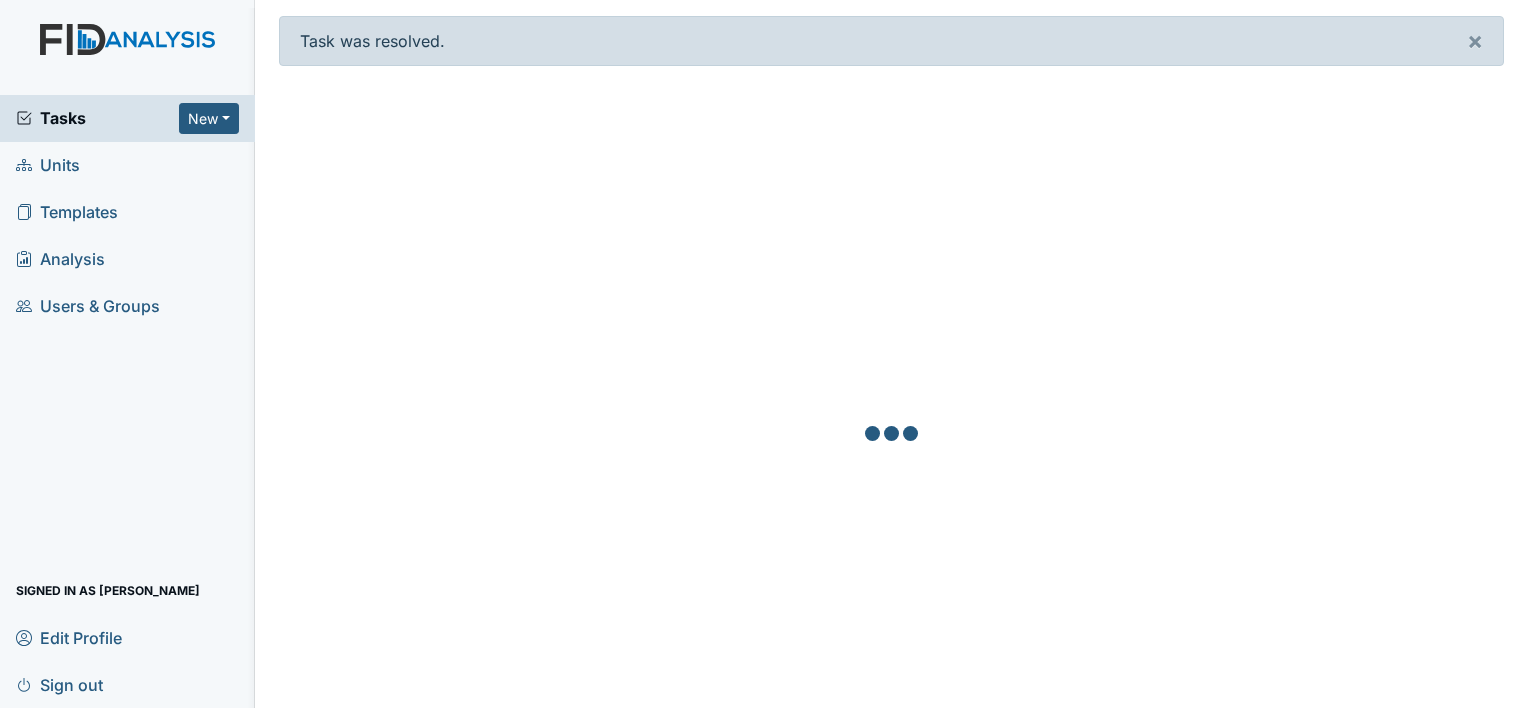 scroll, scrollTop: 0, scrollLeft: 0, axis: both 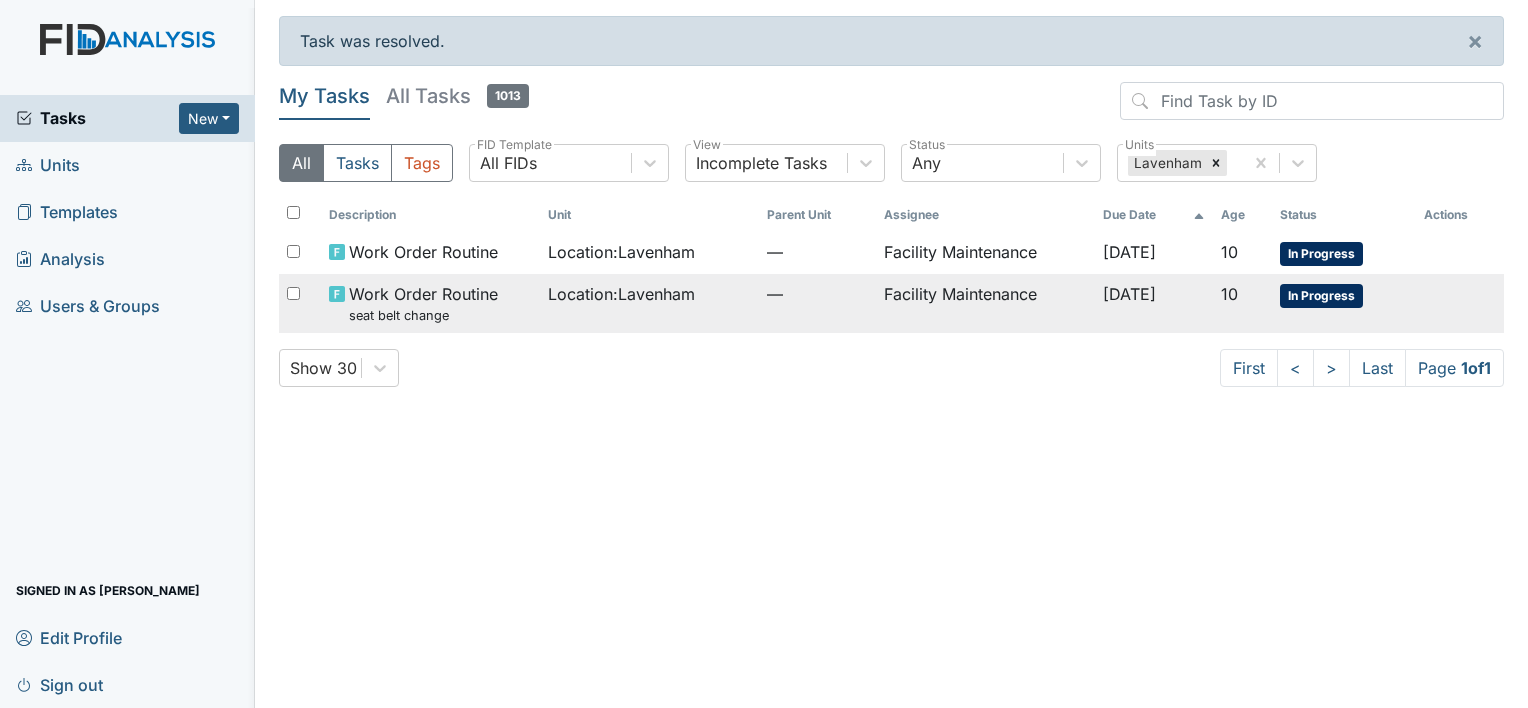 click on "Facility Maintenance" at bounding box center (985, 303) 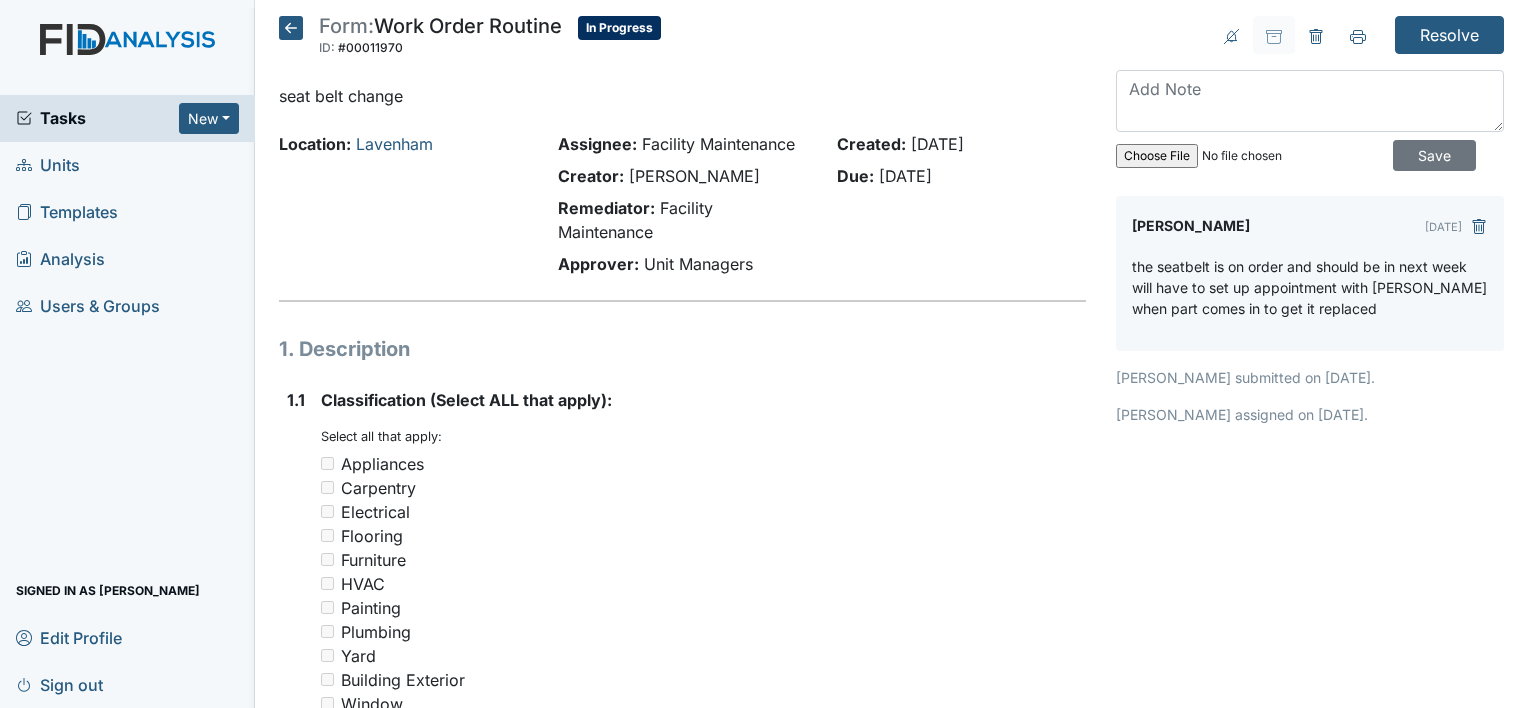 scroll, scrollTop: 0, scrollLeft: 0, axis: both 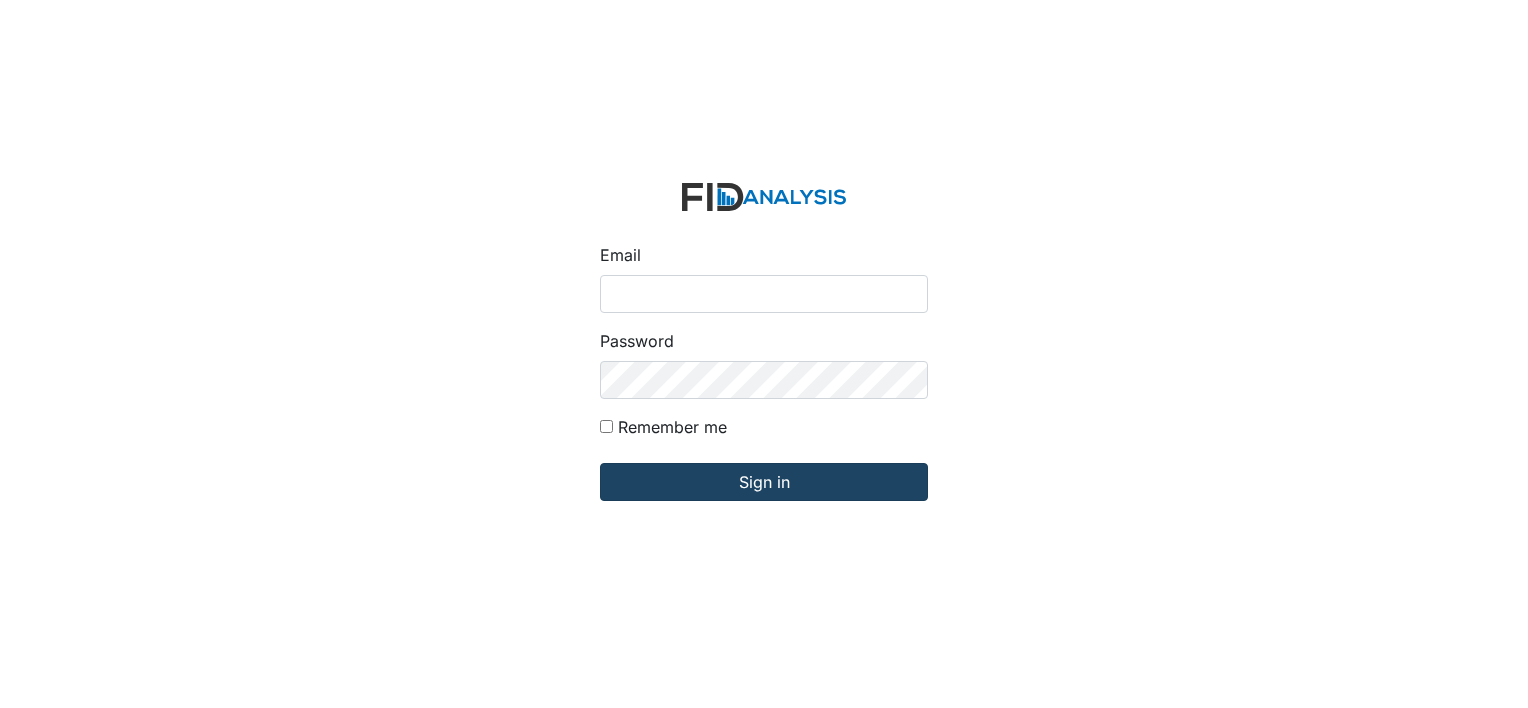 type on "[EMAIL_ADDRESS][DOMAIN_NAME]" 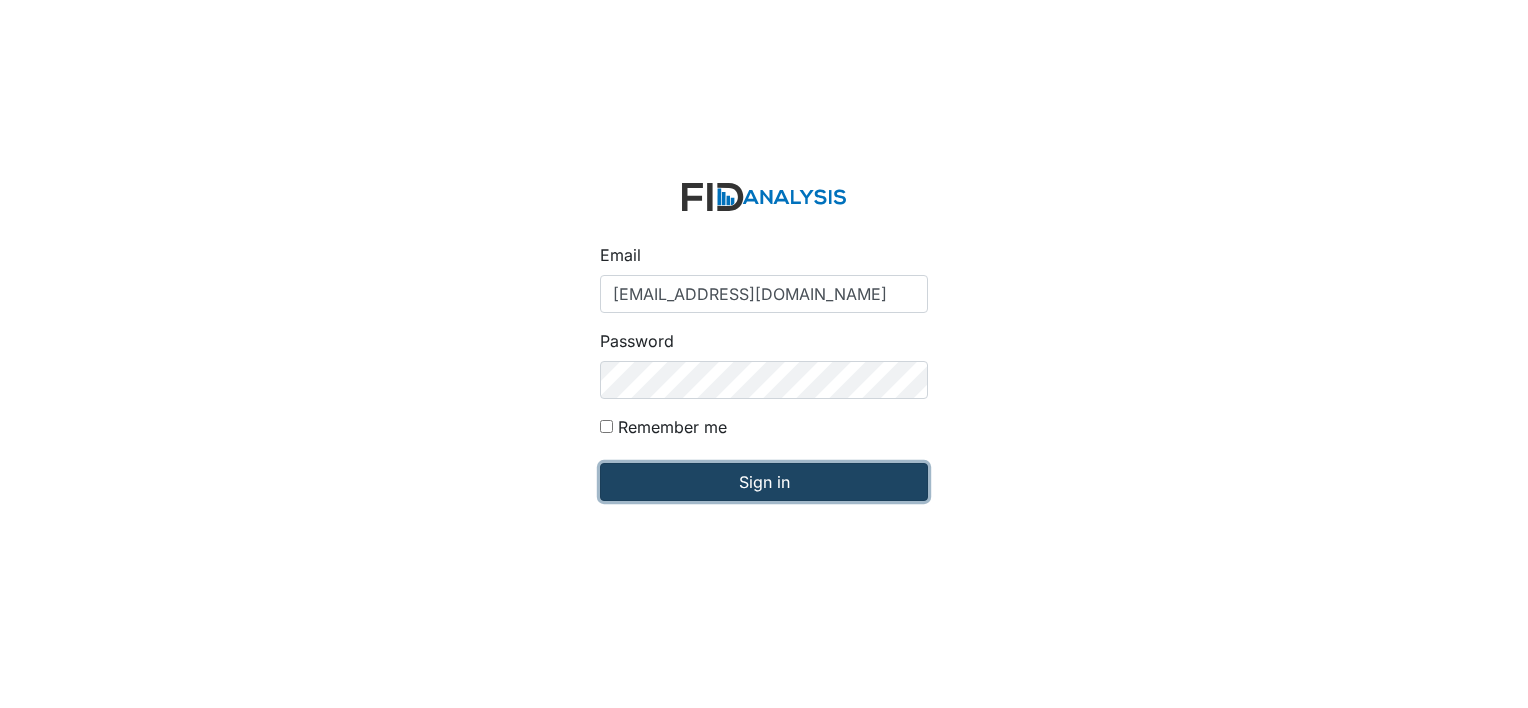 click on "Sign in" at bounding box center [764, 482] 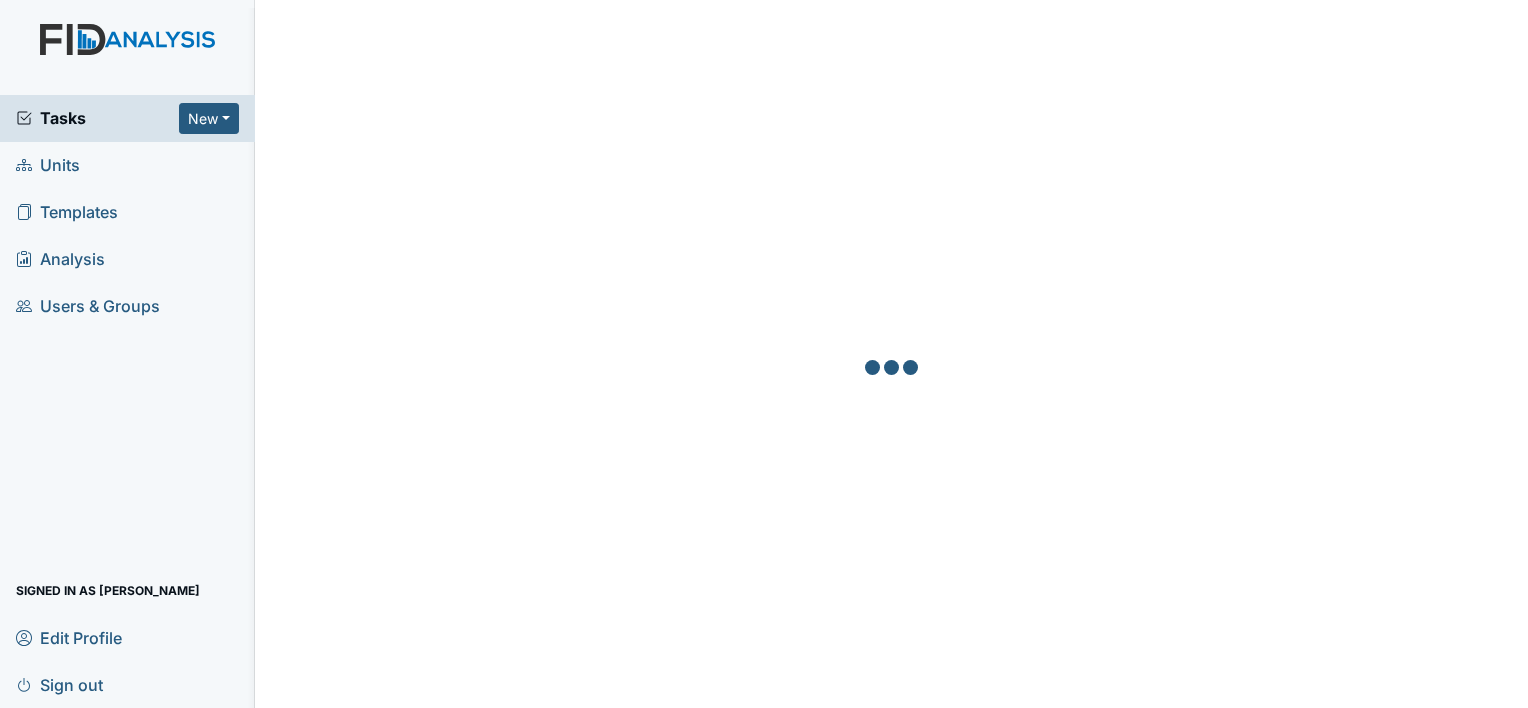 scroll, scrollTop: 0, scrollLeft: 0, axis: both 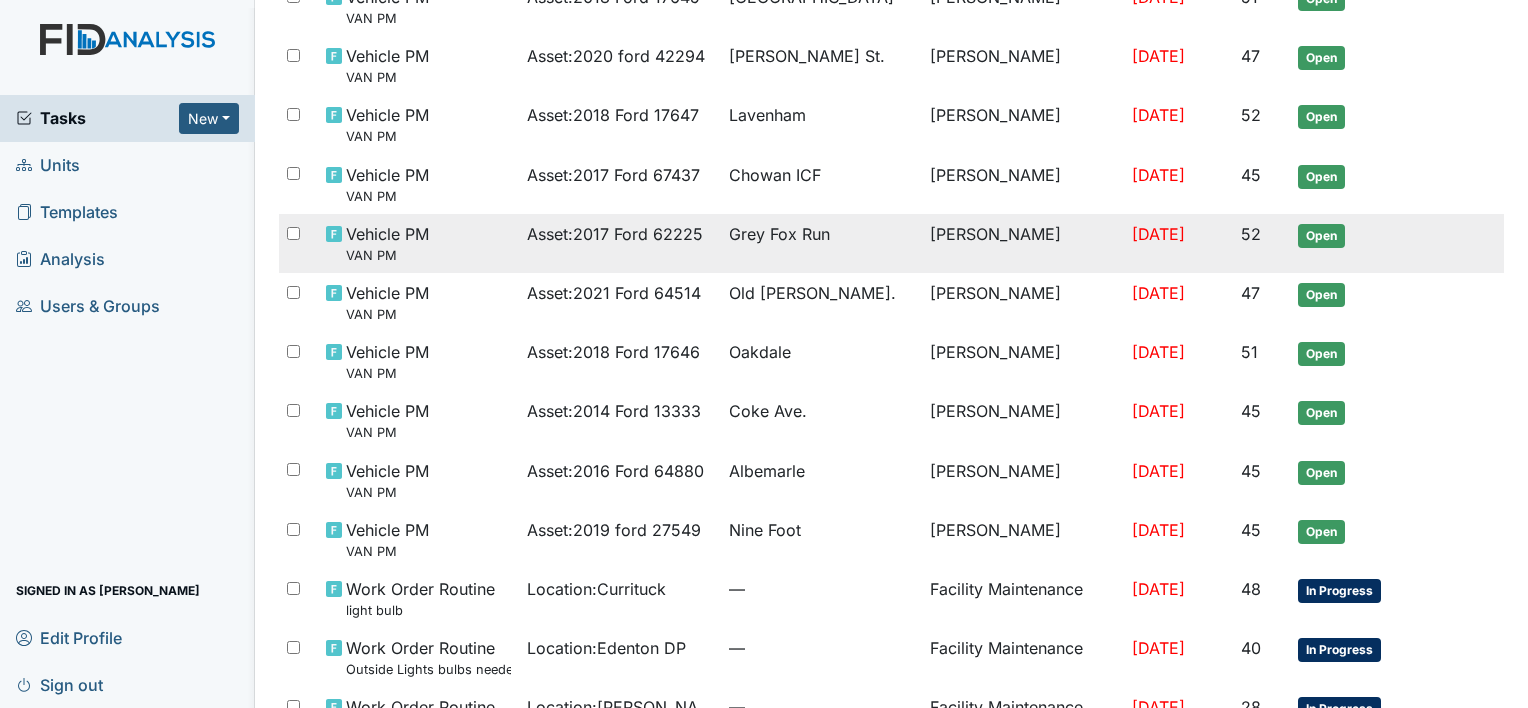 click on "Asset :  2017	Ford	62225" at bounding box center (615, 234) 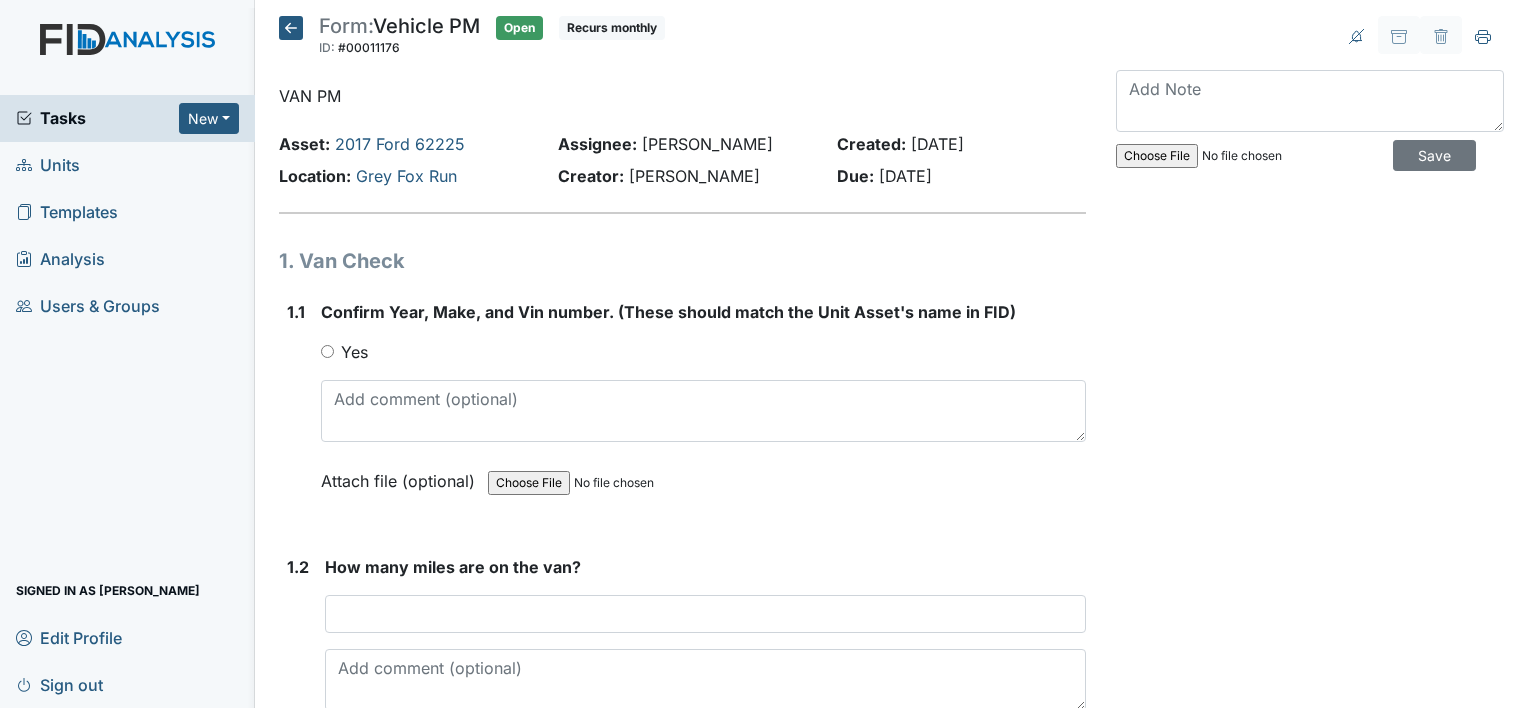 scroll, scrollTop: 0, scrollLeft: 0, axis: both 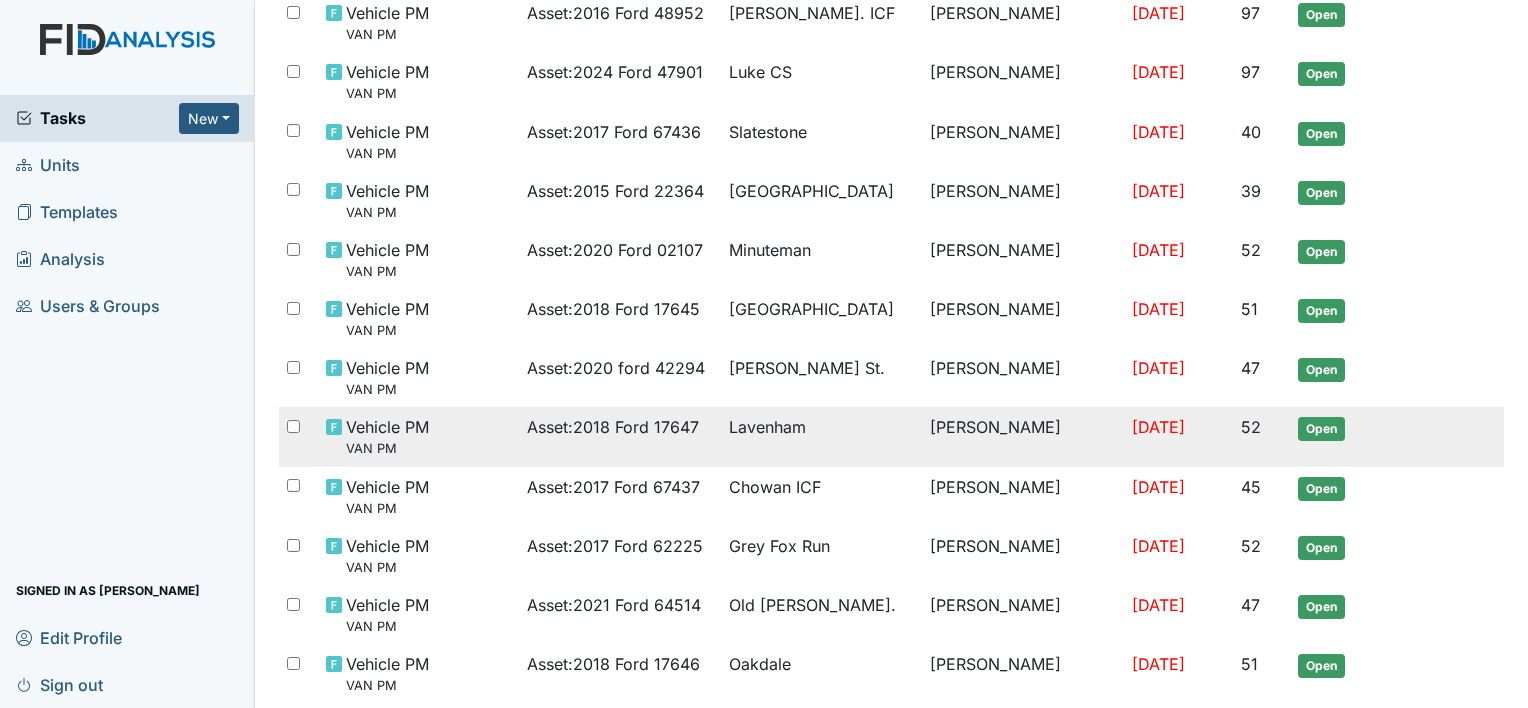 click on "Lavenham" at bounding box center [822, 427] 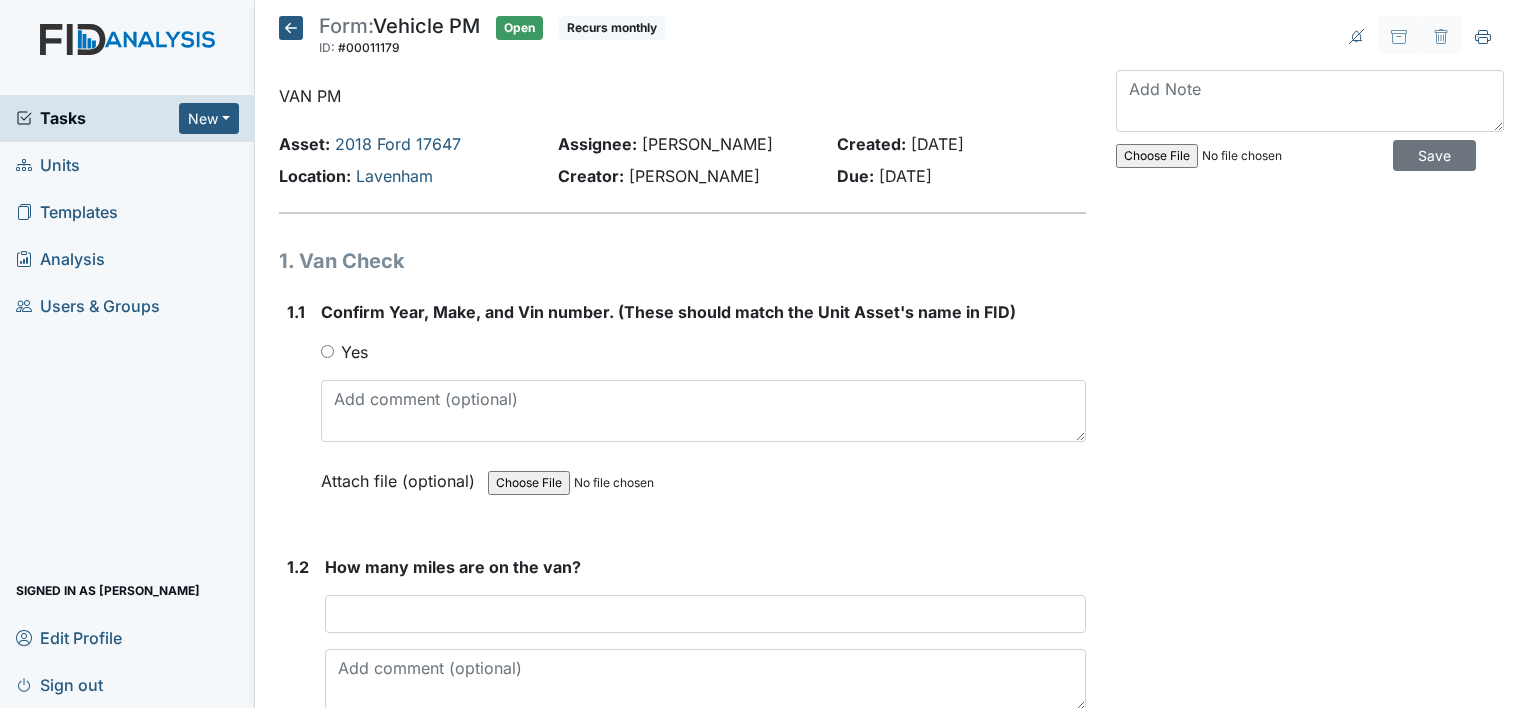 scroll, scrollTop: 0, scrollLeft: 0, axis: both 